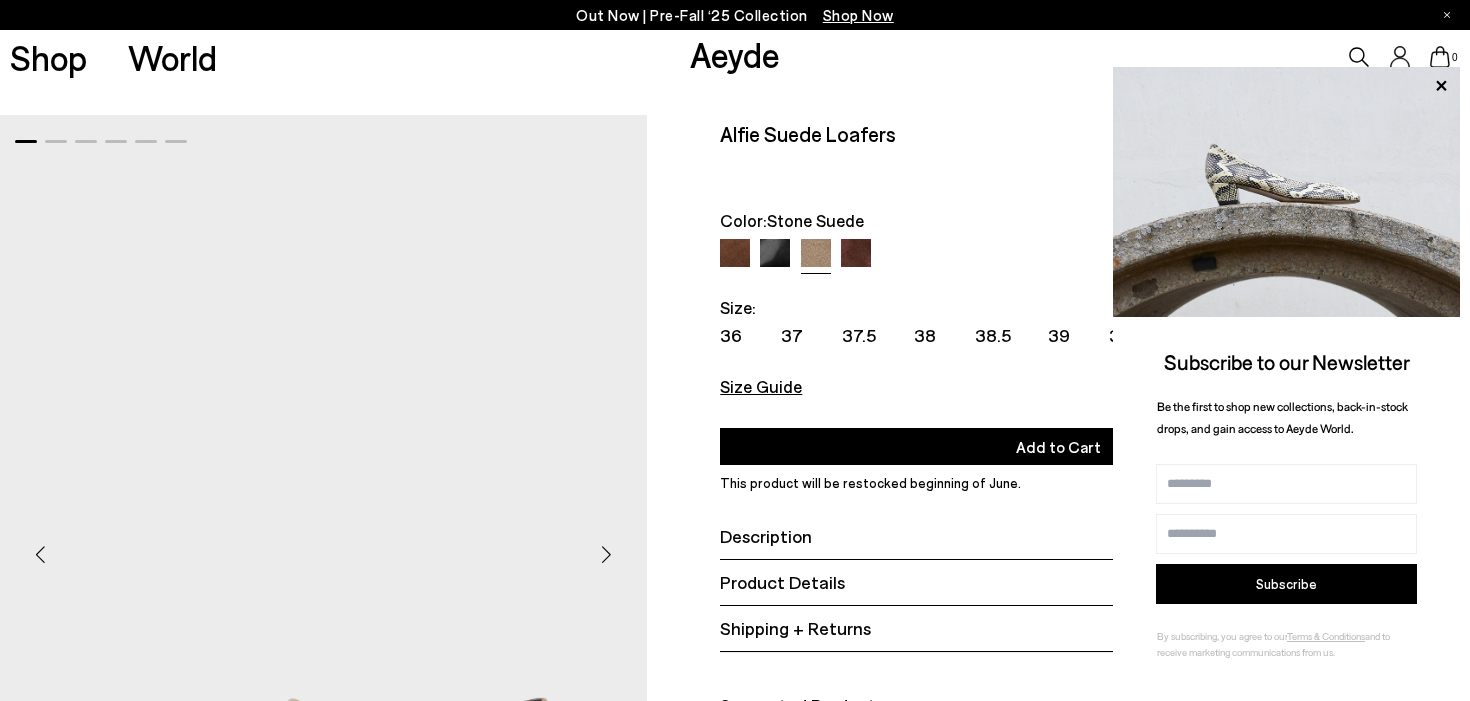 scroll, scrollTop: 34, scrollLeft: 0, axis: vertical 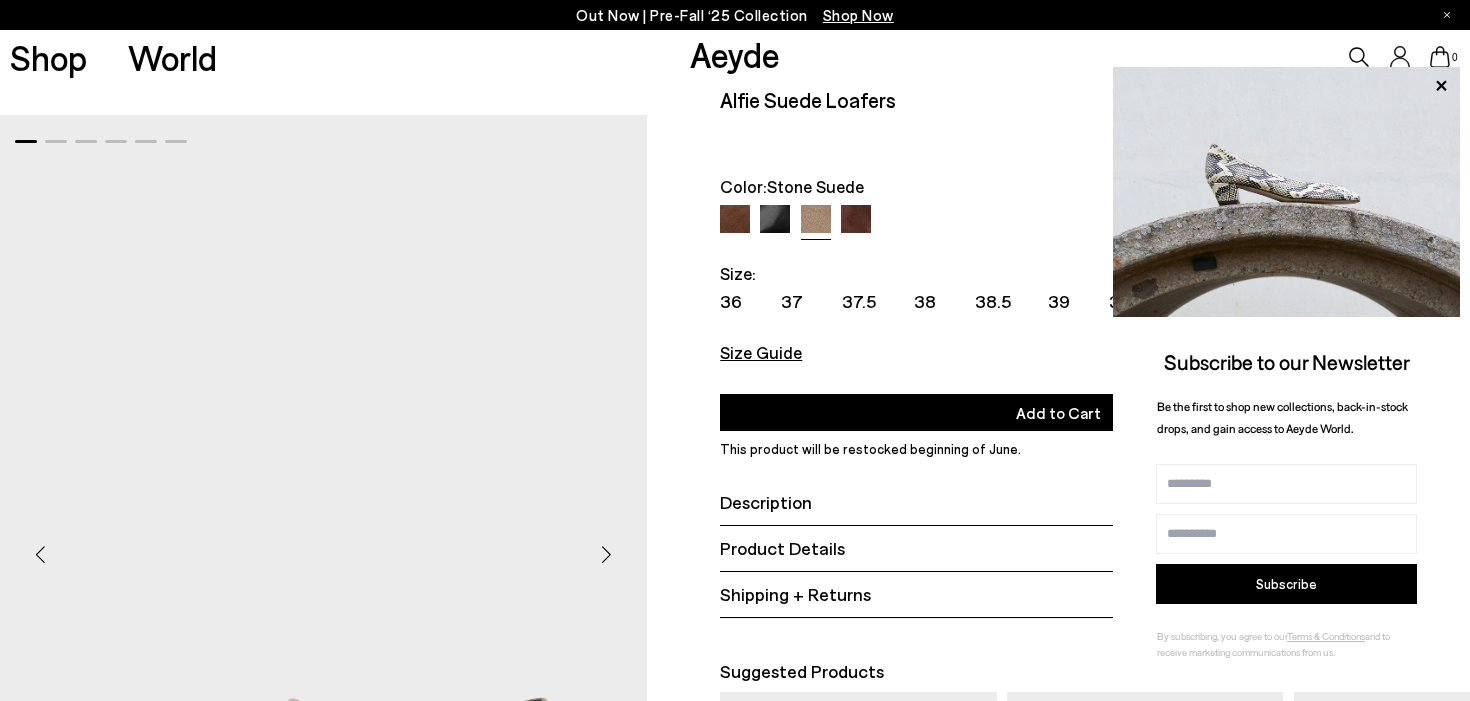 click on "Size Guide" at bounding box center (761, 352) 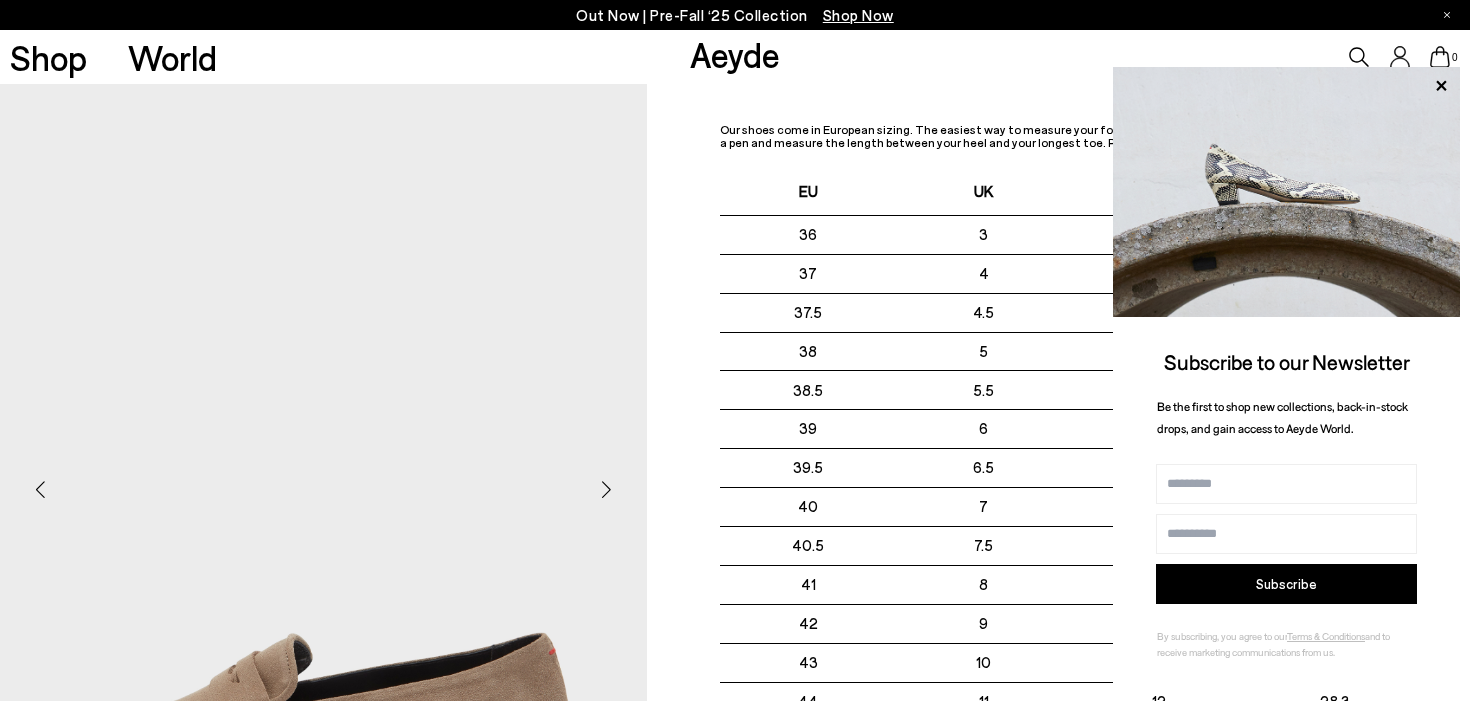 scroll, scrollTop: 0, scrollLeft: 0, axis: both 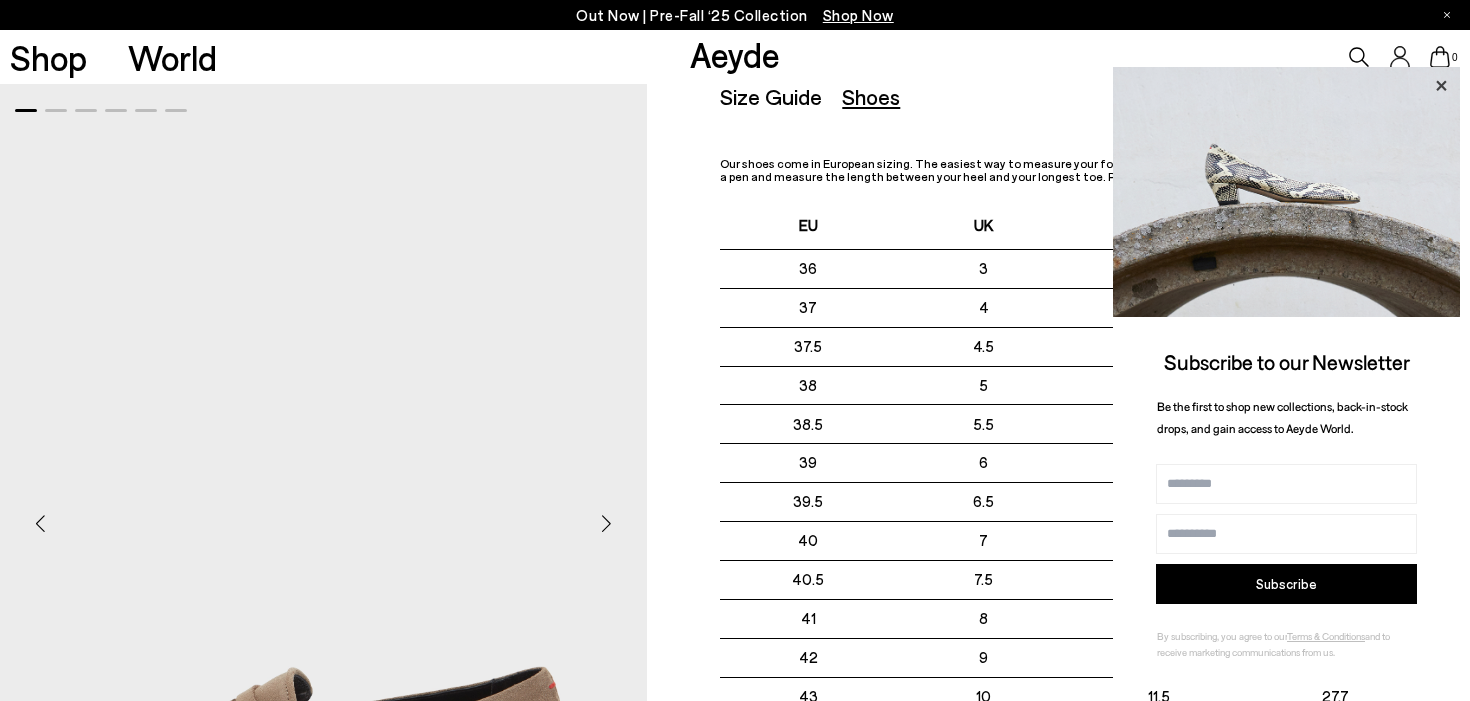click 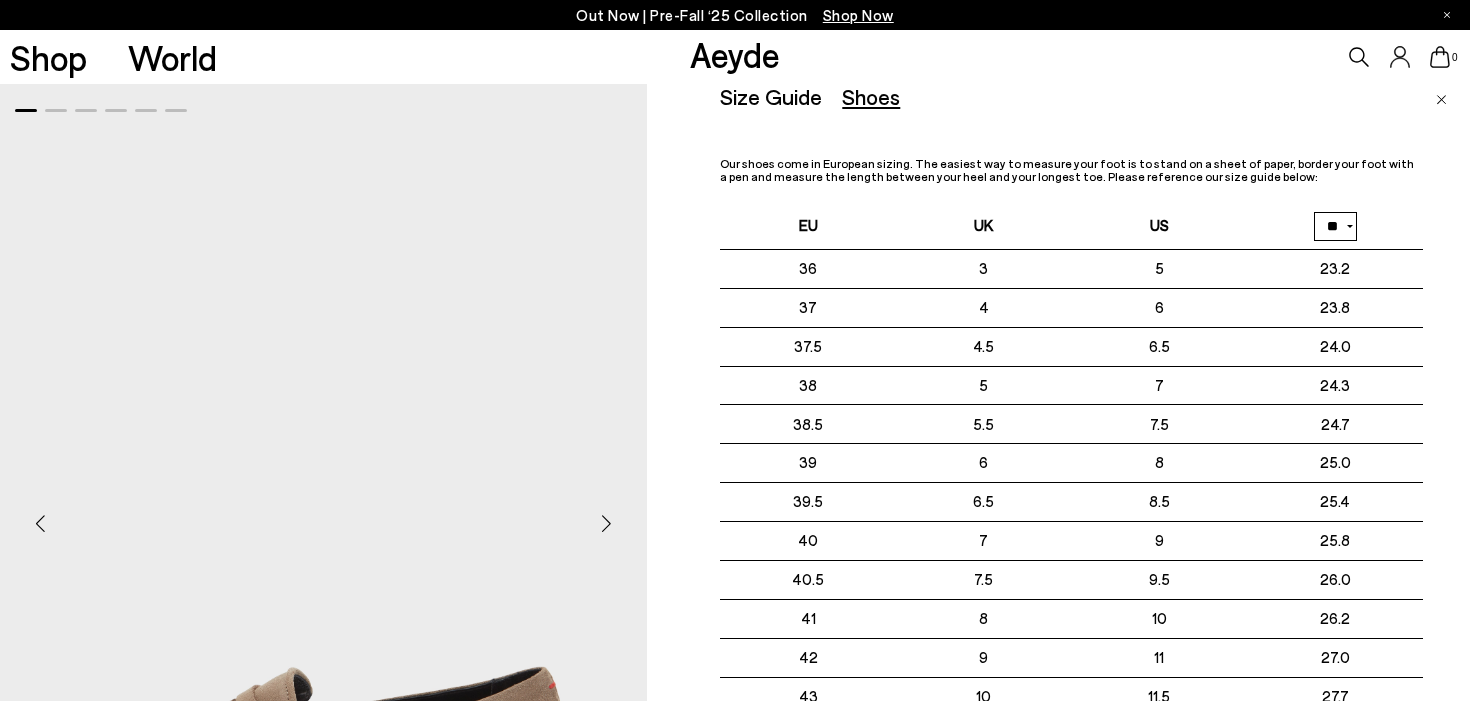 click at bounding box center (1441, 100) 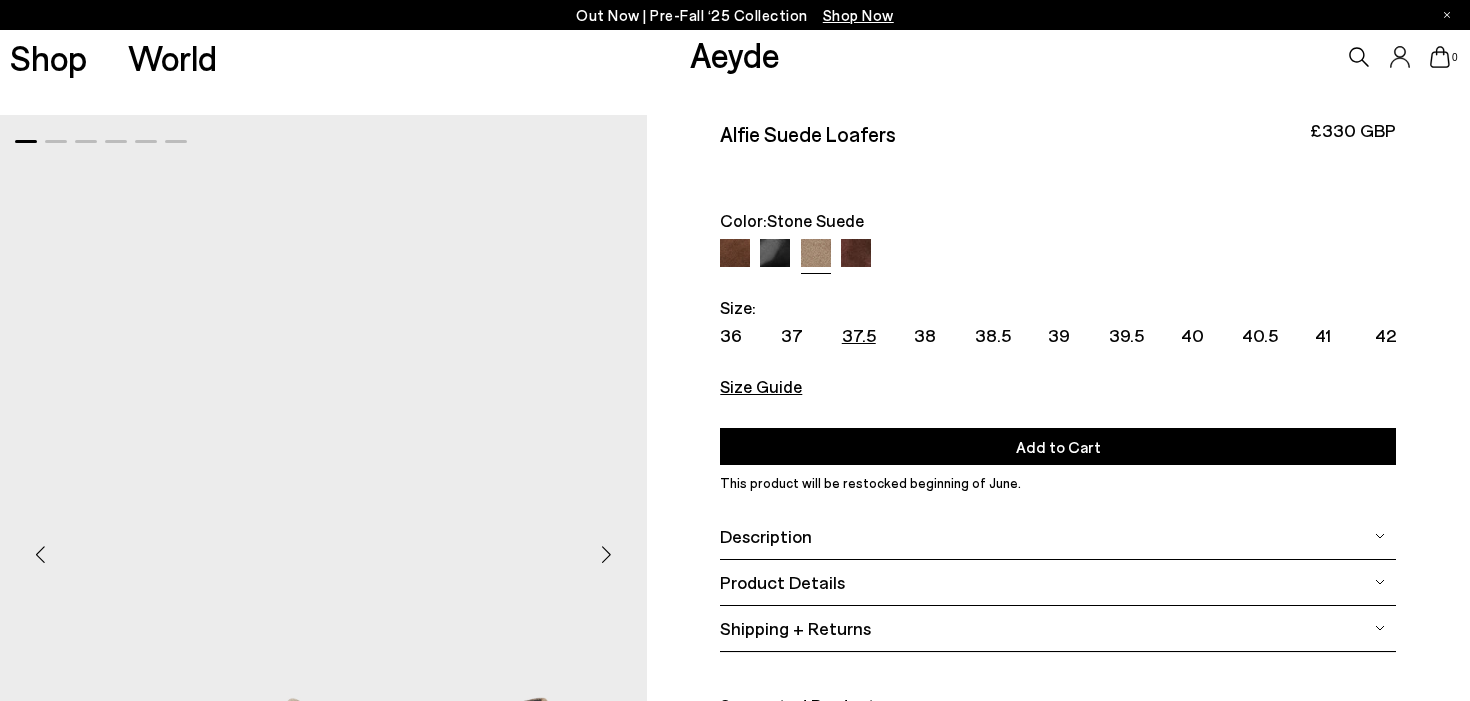 click on "37.5" at bounding box center (859, 335) 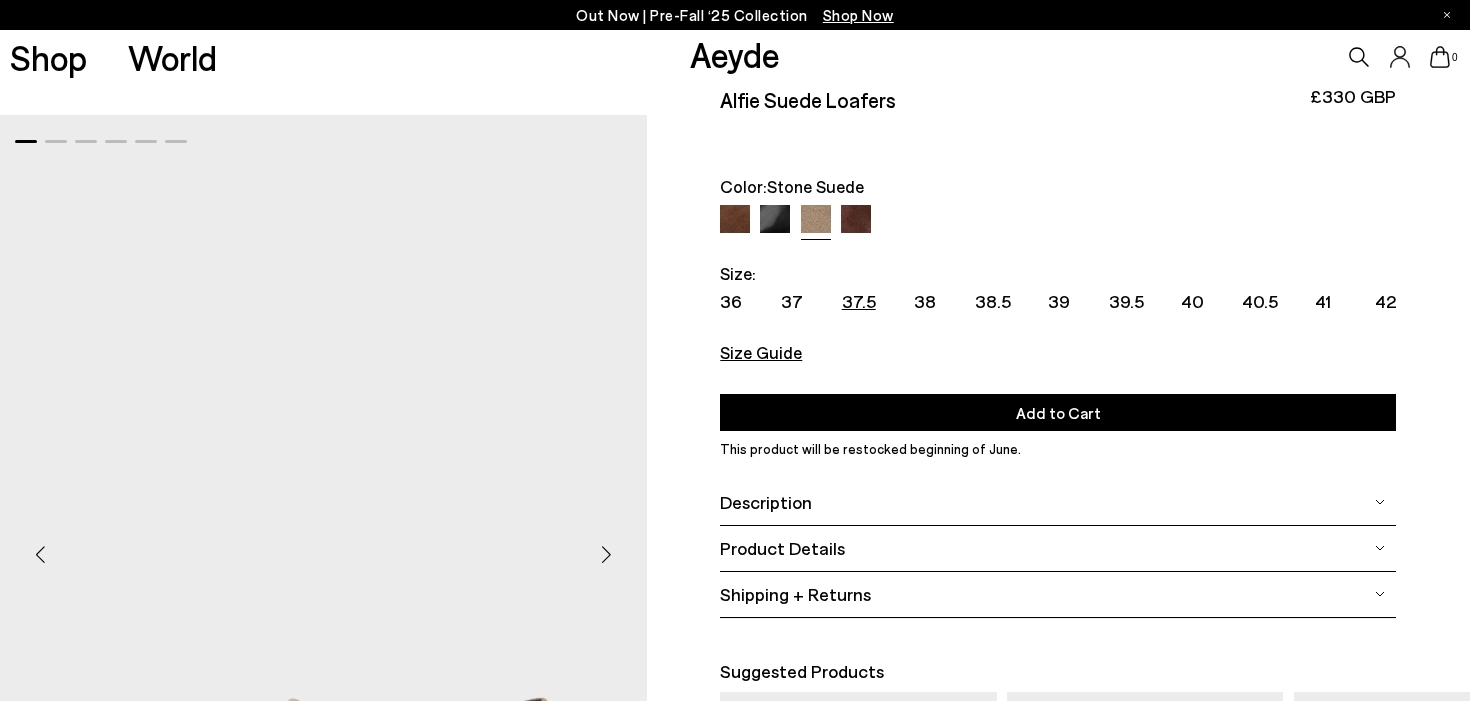 click at bounding box center (607, 554) 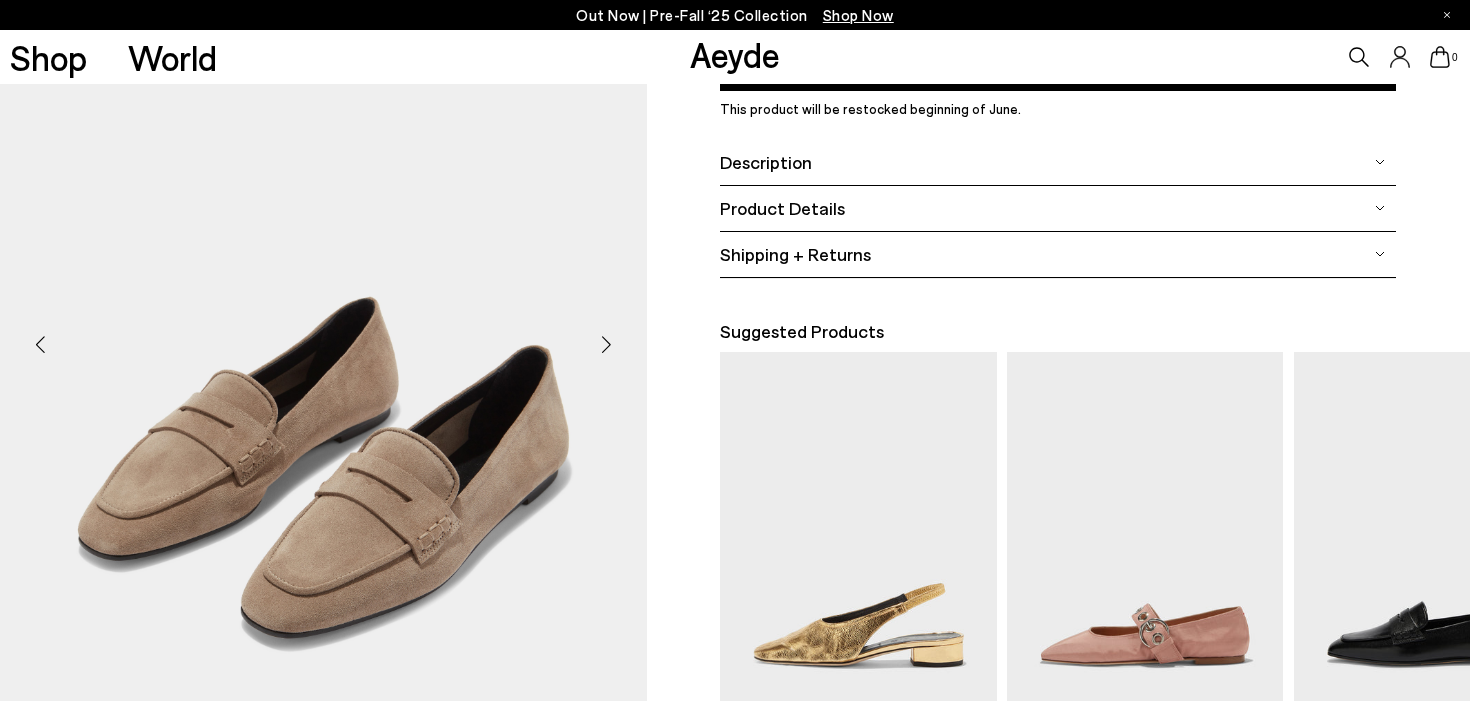 scroll, scrollTop: 397, scrollLeft: 0, axis: vertical 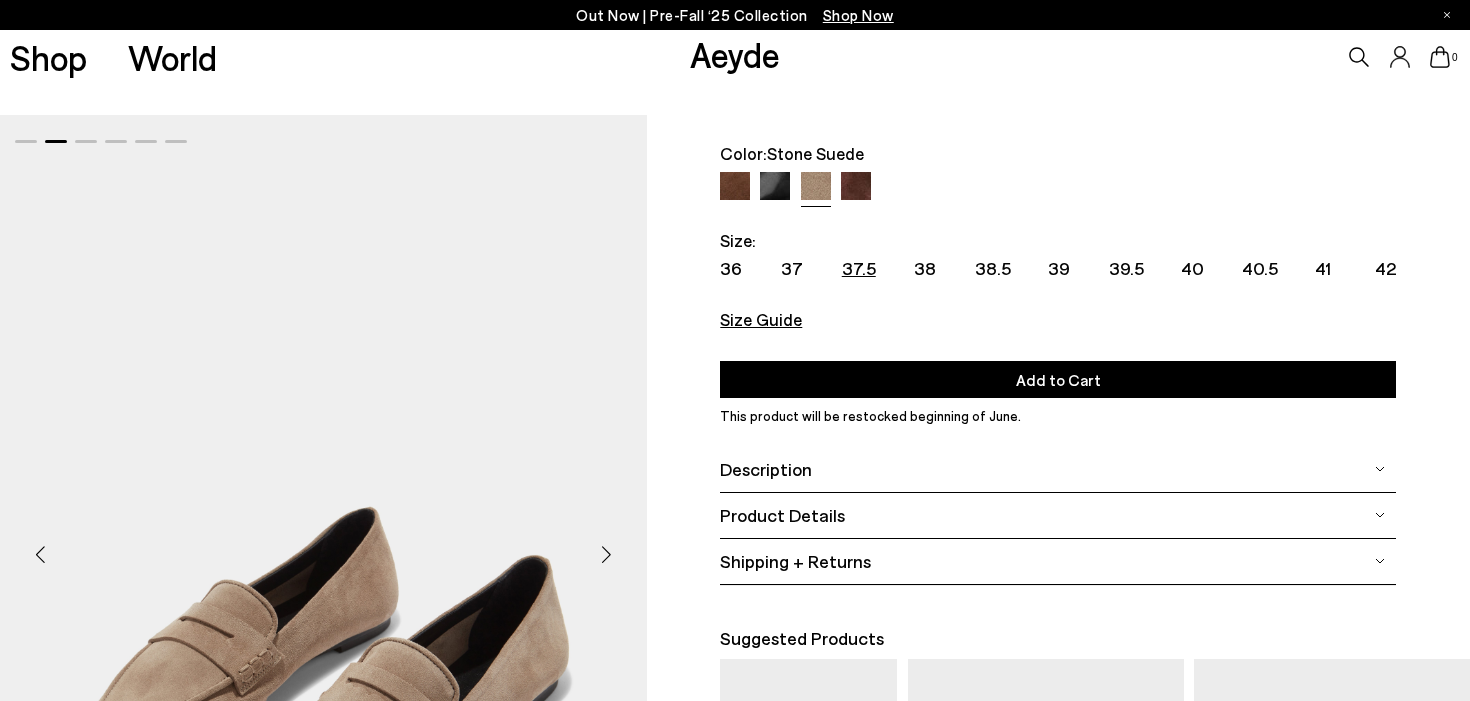 click on "Size Guide" at bounding box center [761, 319] 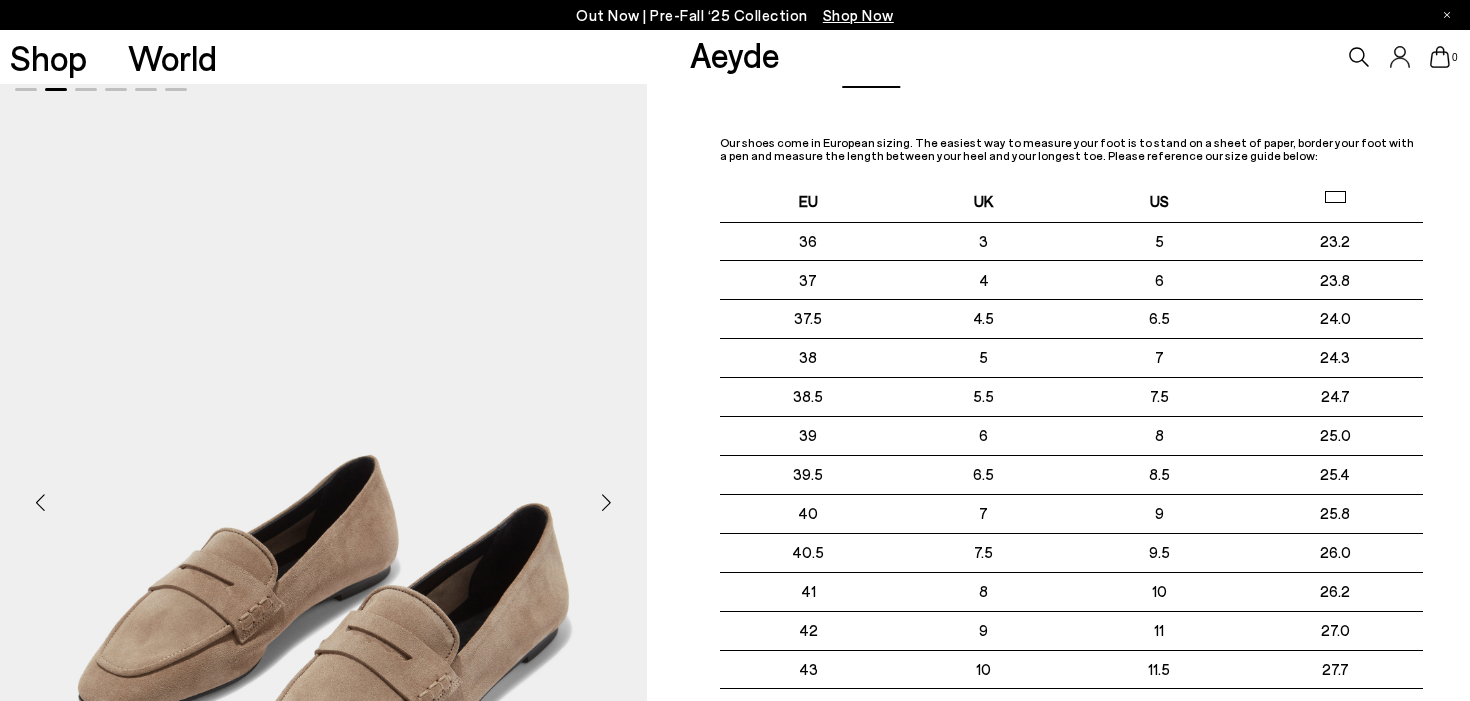 scroll, scrollTop: 0, scrollLeft: 0, axis: both 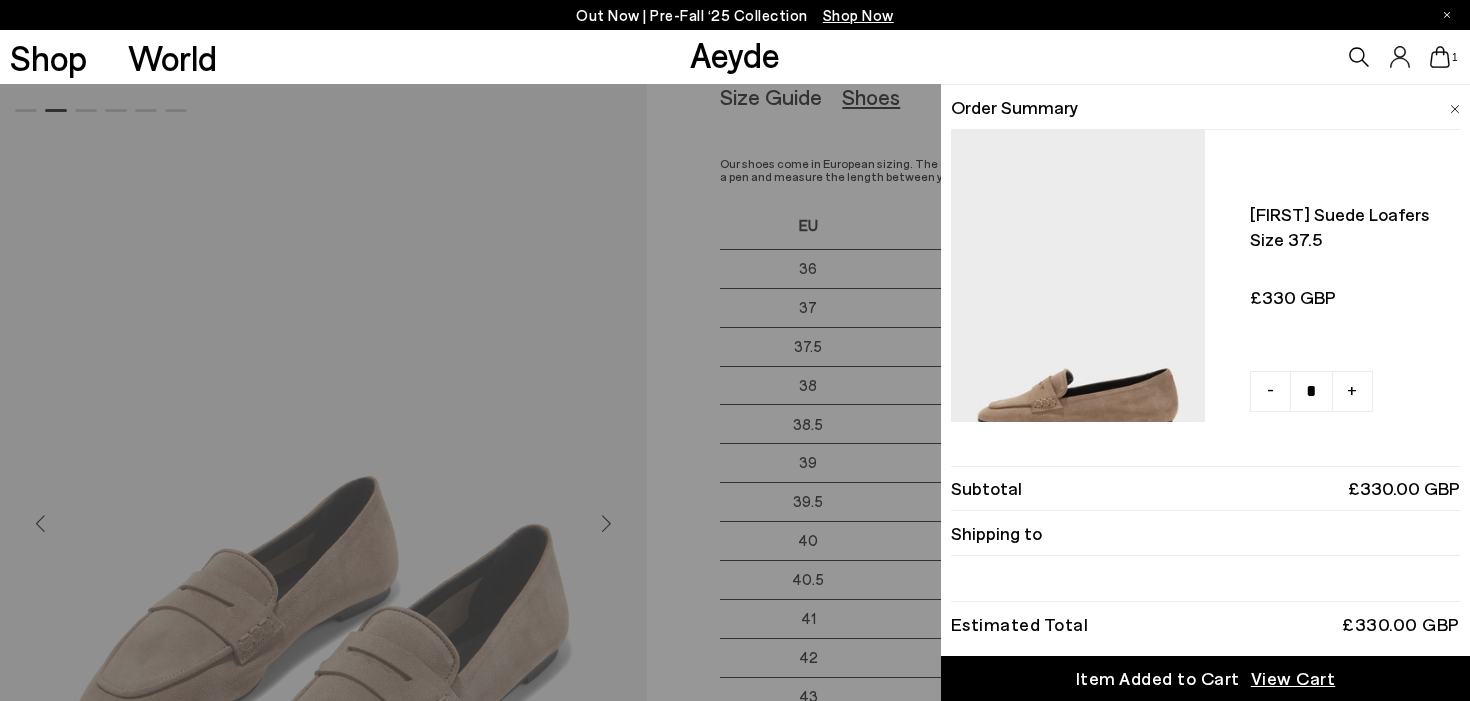 click at bounding box center [1455, 109] 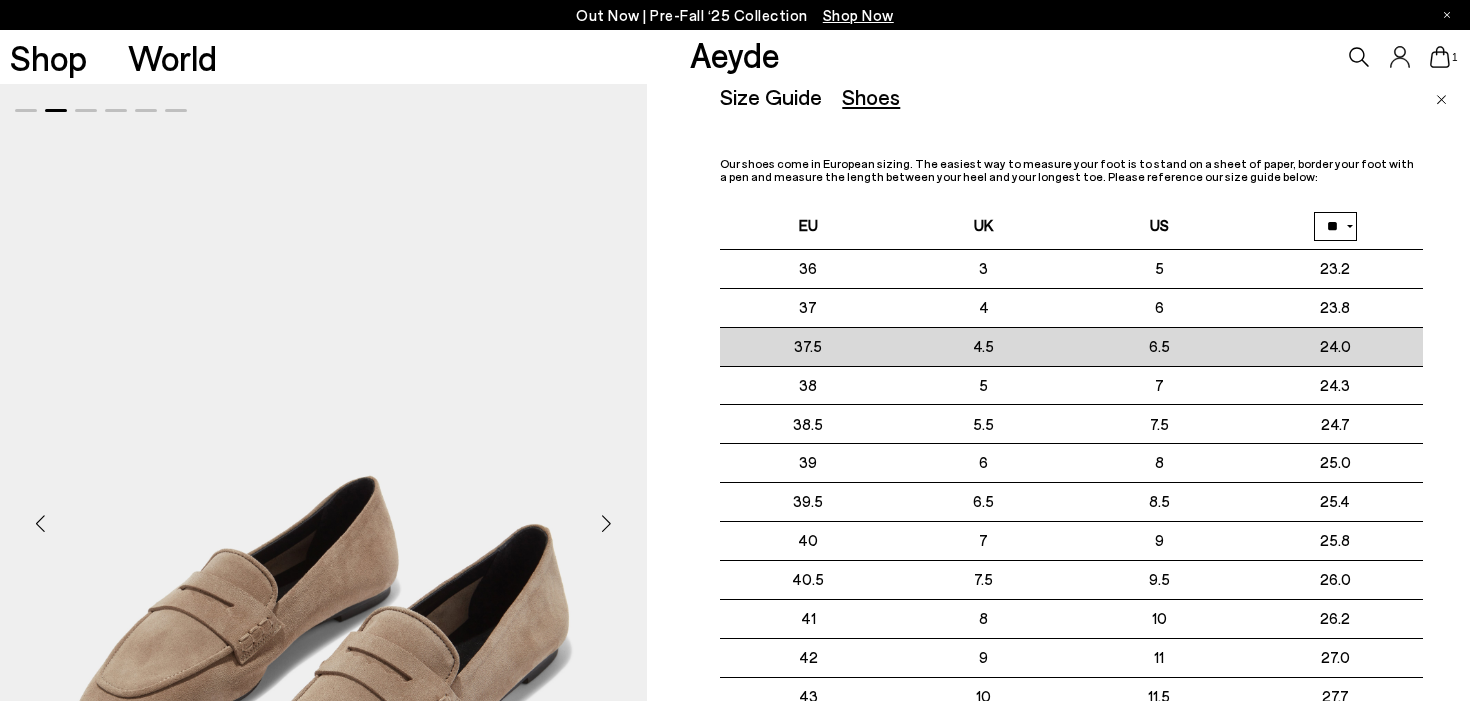 drag, startPoint x: 1171, startPoint y: 349, endPoint x: 774, endPoint y: 351, distance: 397.00504 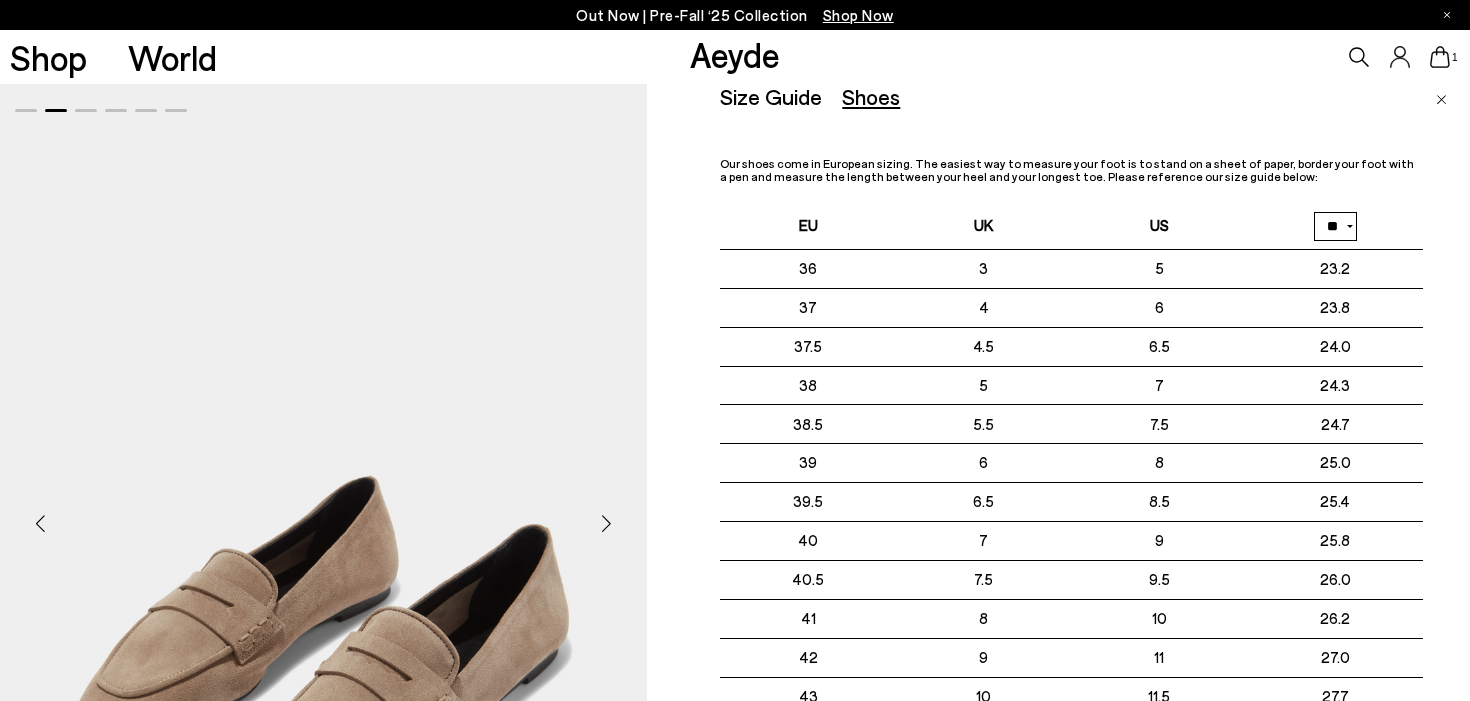 click on "**
**" at bounding box center [1335, 226] 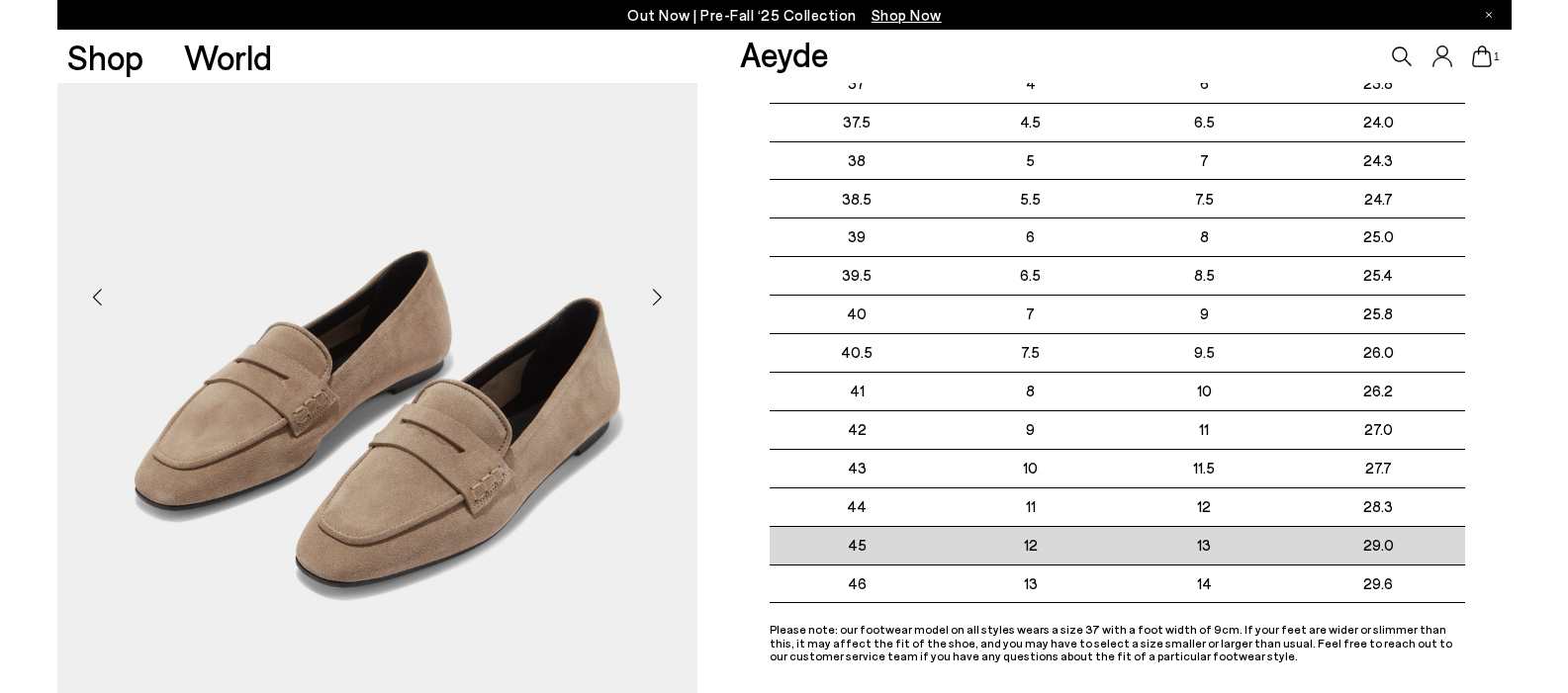 scroll, scrollTop: 0, scrollLeft: 0, axis: both 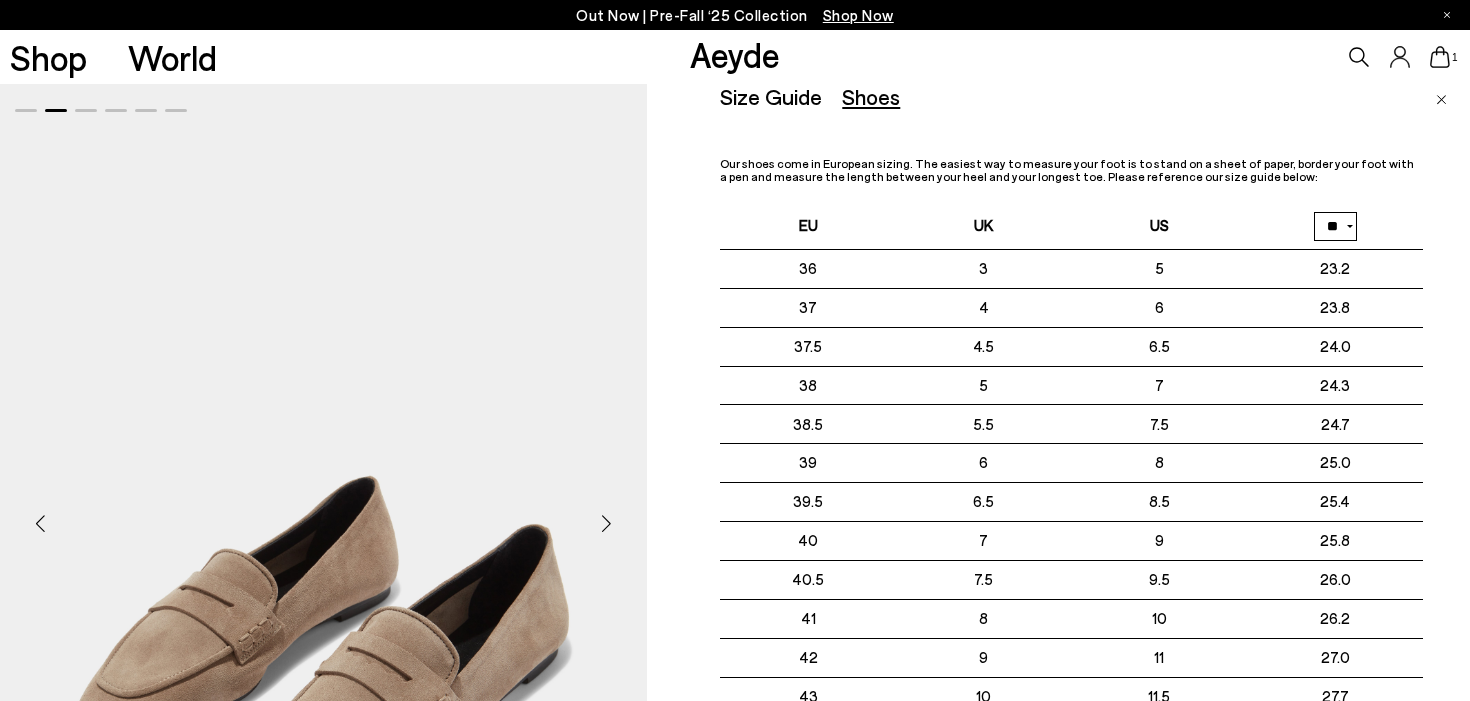 click on "Size Guide
Shoes
Belt
Our shoes come in European sizing. The easiest way to measure your foot is to stand on a sheet of paper, border your foot with a pen and measure the length between your heel and your longest toe. Please reference our size guide below:
EU
UK US
** **" at bounding box center (1095, 434) 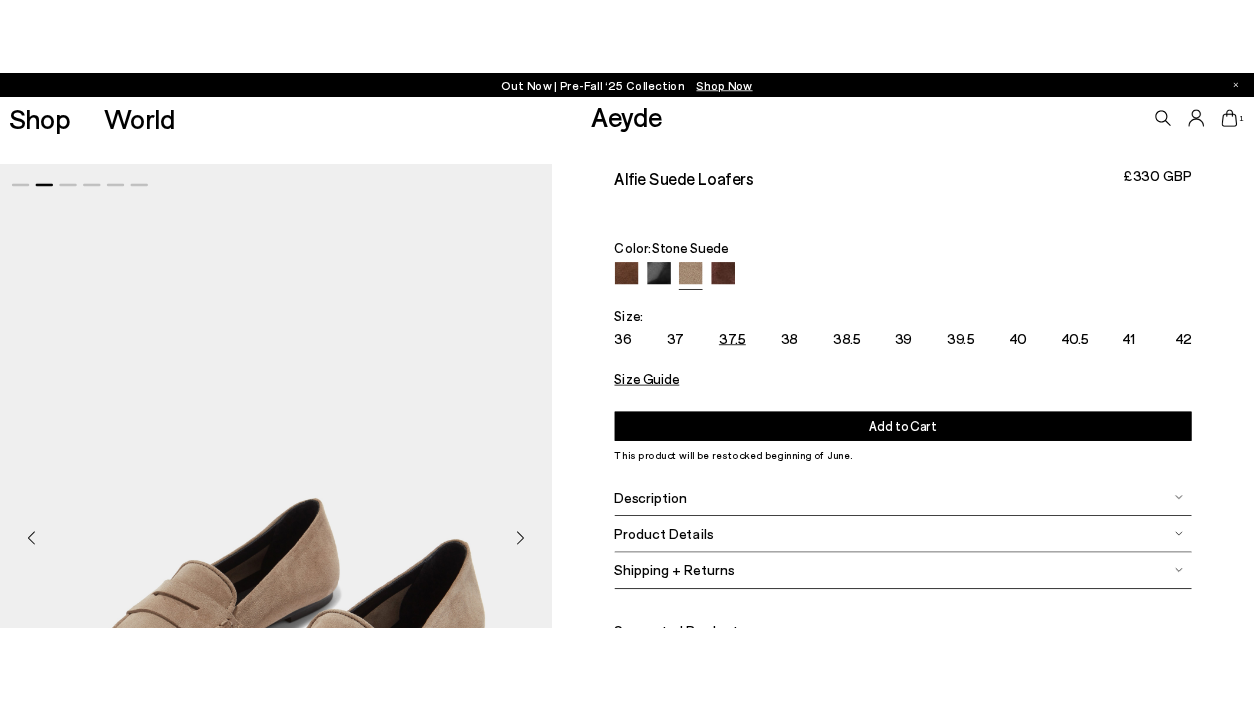 scroll, scrollTop: 0, scrollLeft: 313, axis: horizontal 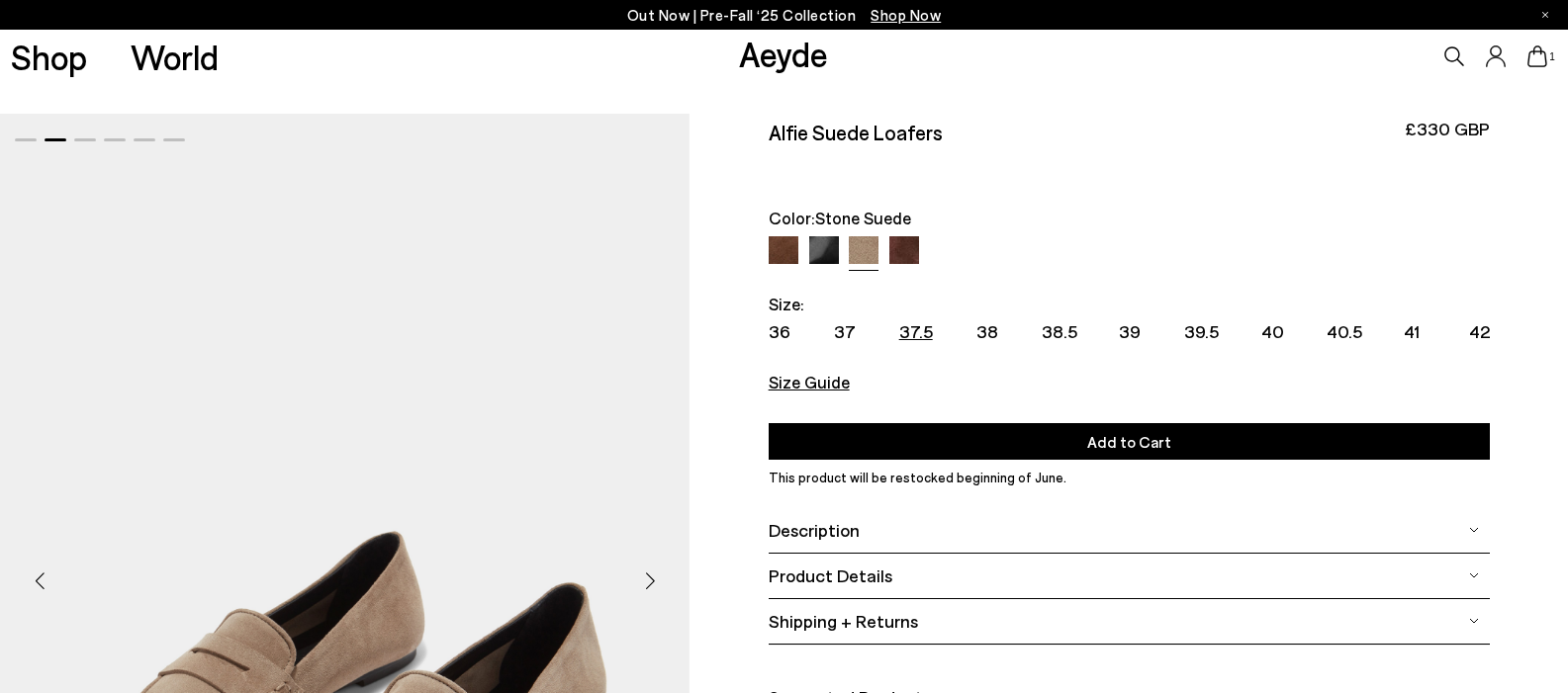 click on "Size Guide" at bounding box center (809, 382) 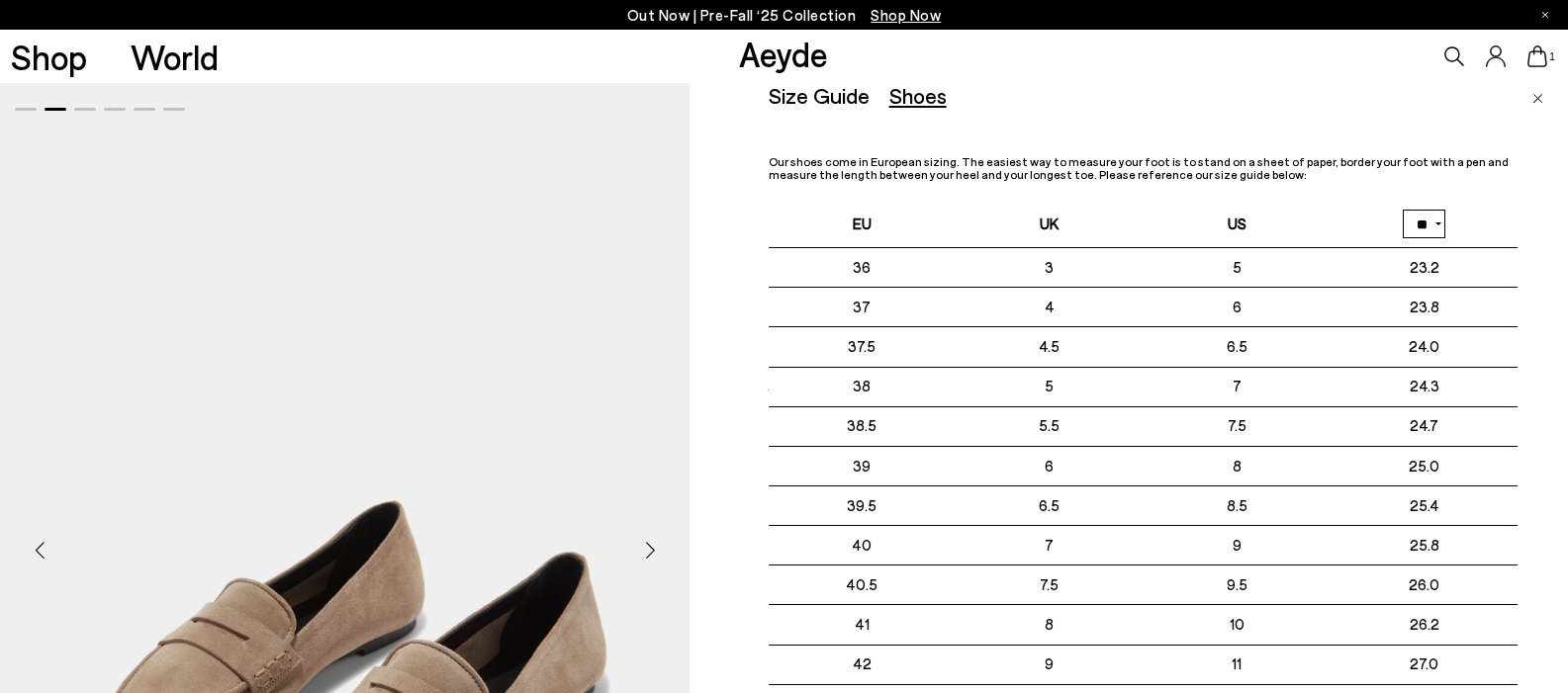 click on "Size Guide
Shoes
Belt
Our shoes come in European sizing. The easiest way to measure your foot is to stand on a sheet of paper, border your foot with a pen and measure the length between your heel and your longest toe. Please reference our size guide below:
EU
UK US
** **" at bounding box center [1168, 429] 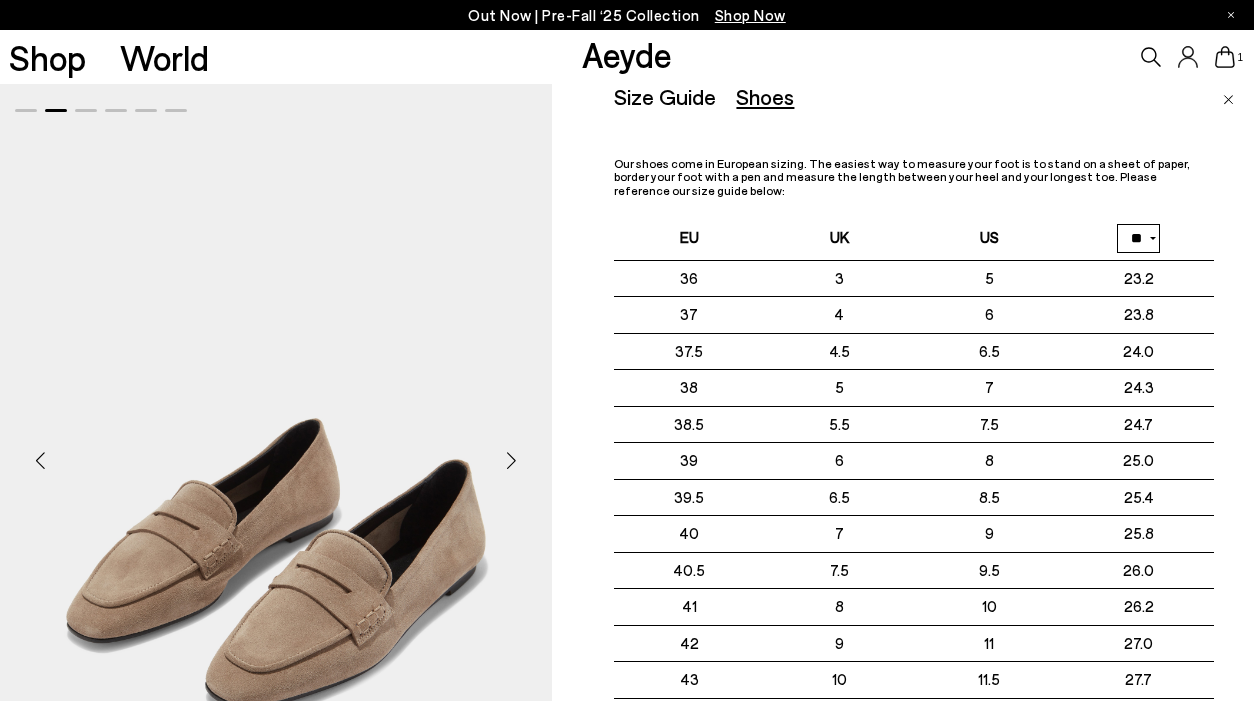 click at bounding box center [1228, 100] 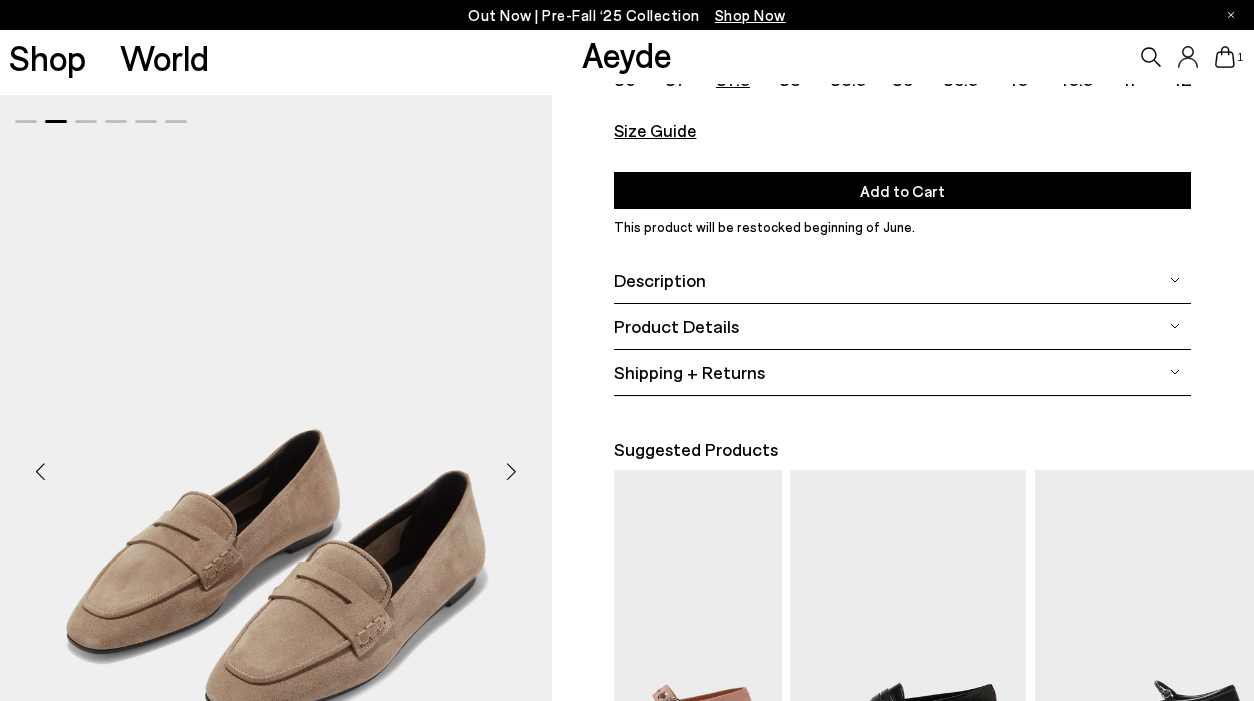scroll, scrollTop: 262, scrollLeft: 0, axis: vertical 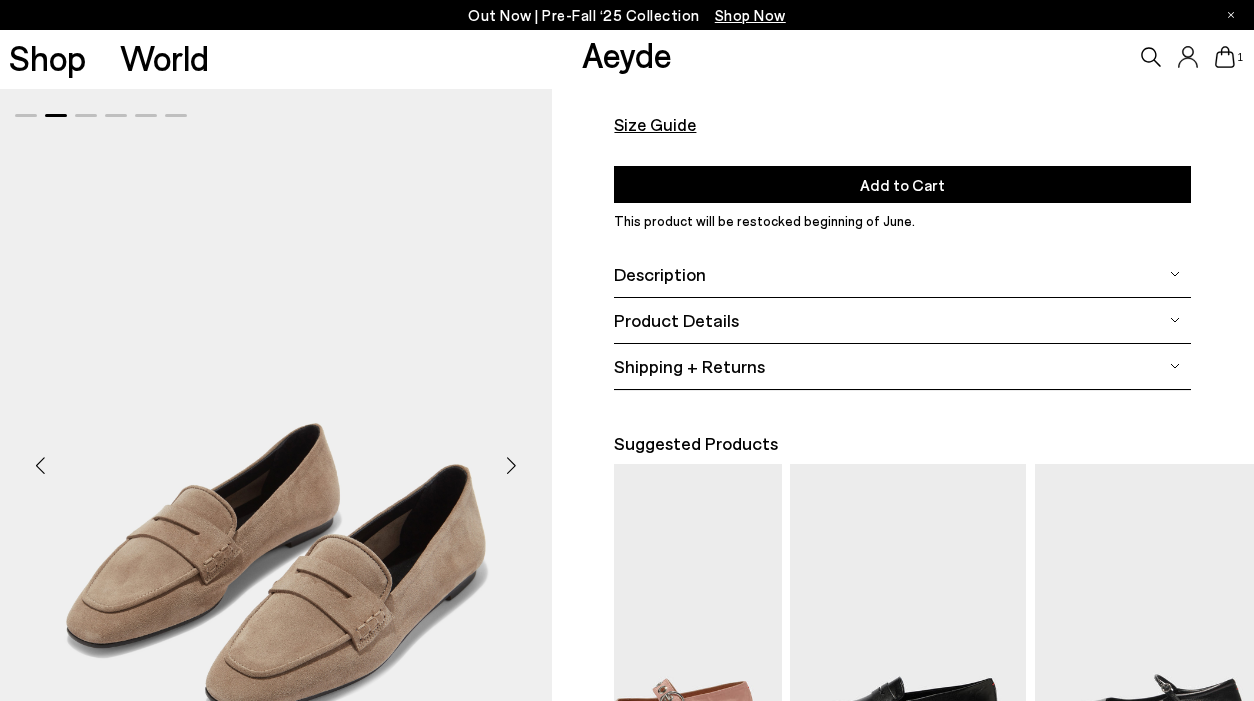 click on "Shipping + Returns" at bounding box center [689, 366] 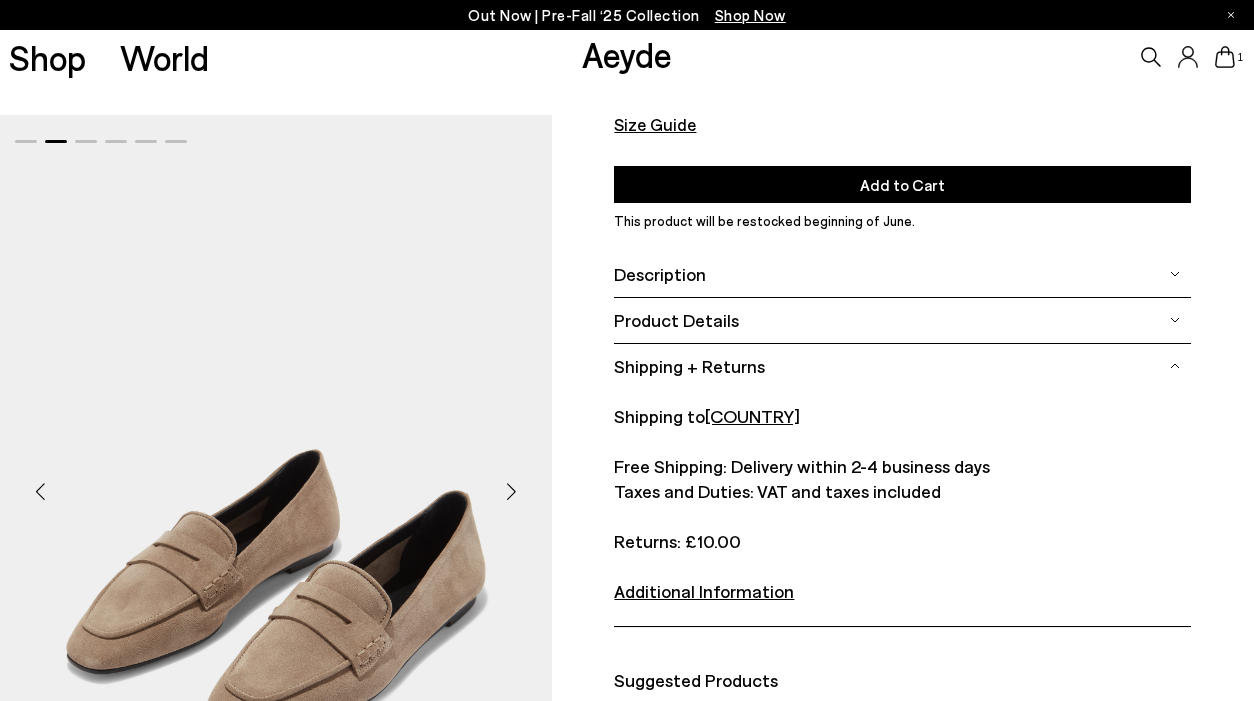 click on "Additional Information" at bounding box center (704, 591) 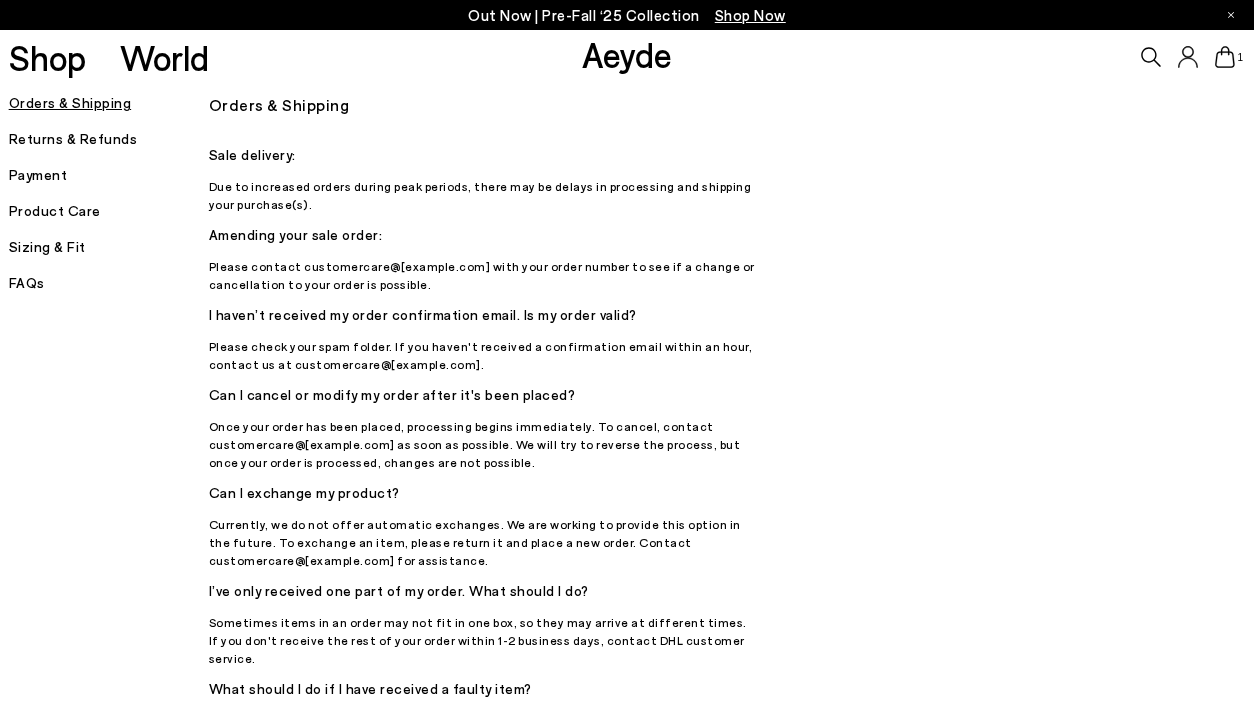 scroll, scrollTop: 0, scrollLeft: 0, axis: both 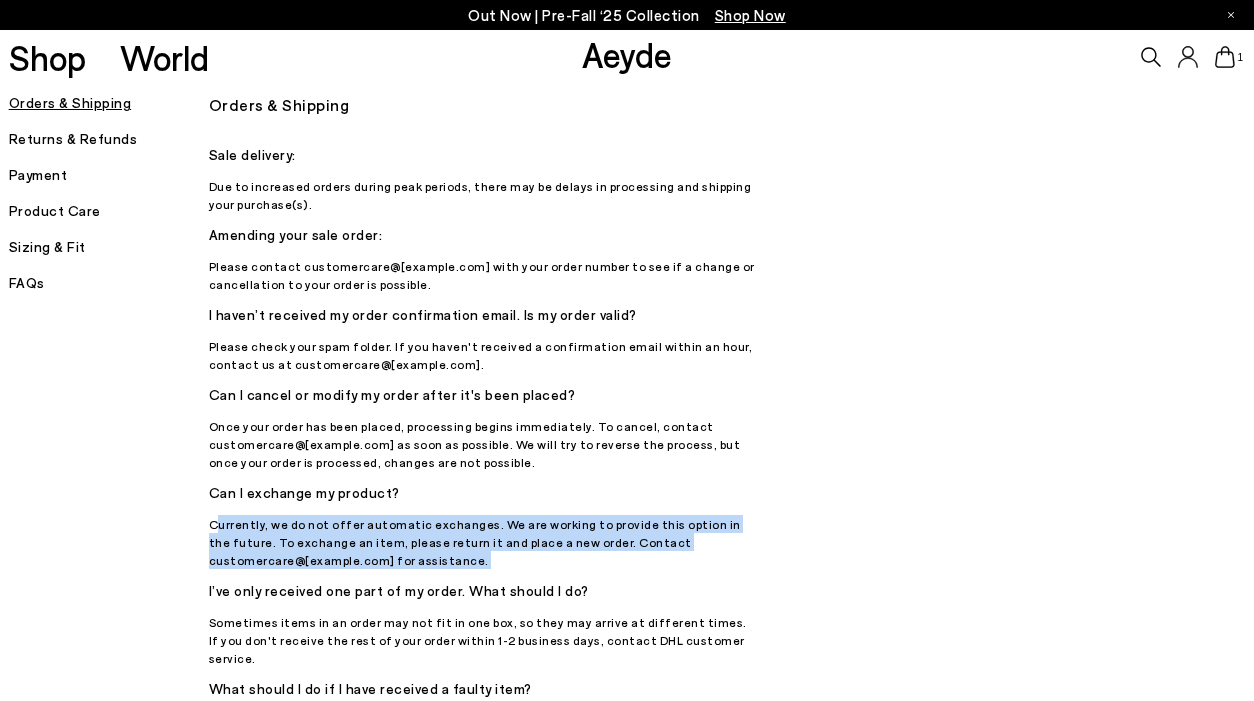 drag, startPoint x: 209, startPoint y: 525, endPoint x: 302, endPoint y: 570, distance: 103.315056 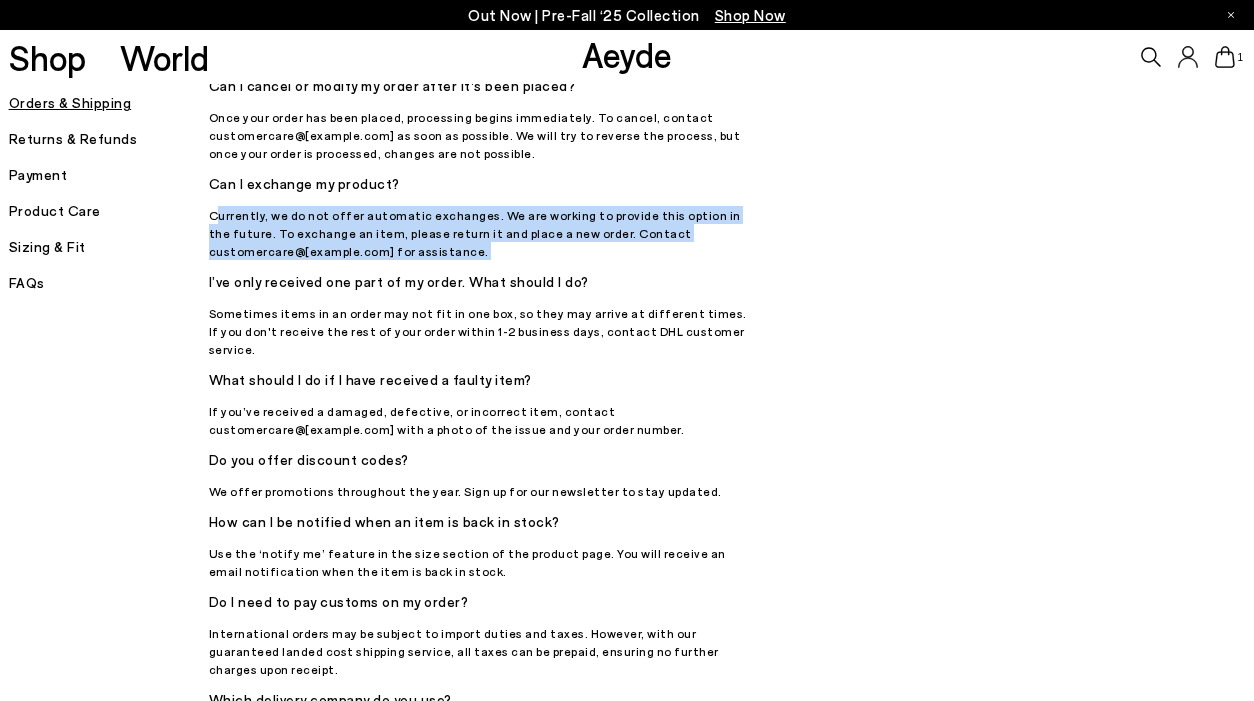 scroll, scrollTop: 312, scrollLeft: 0, axis: vertical 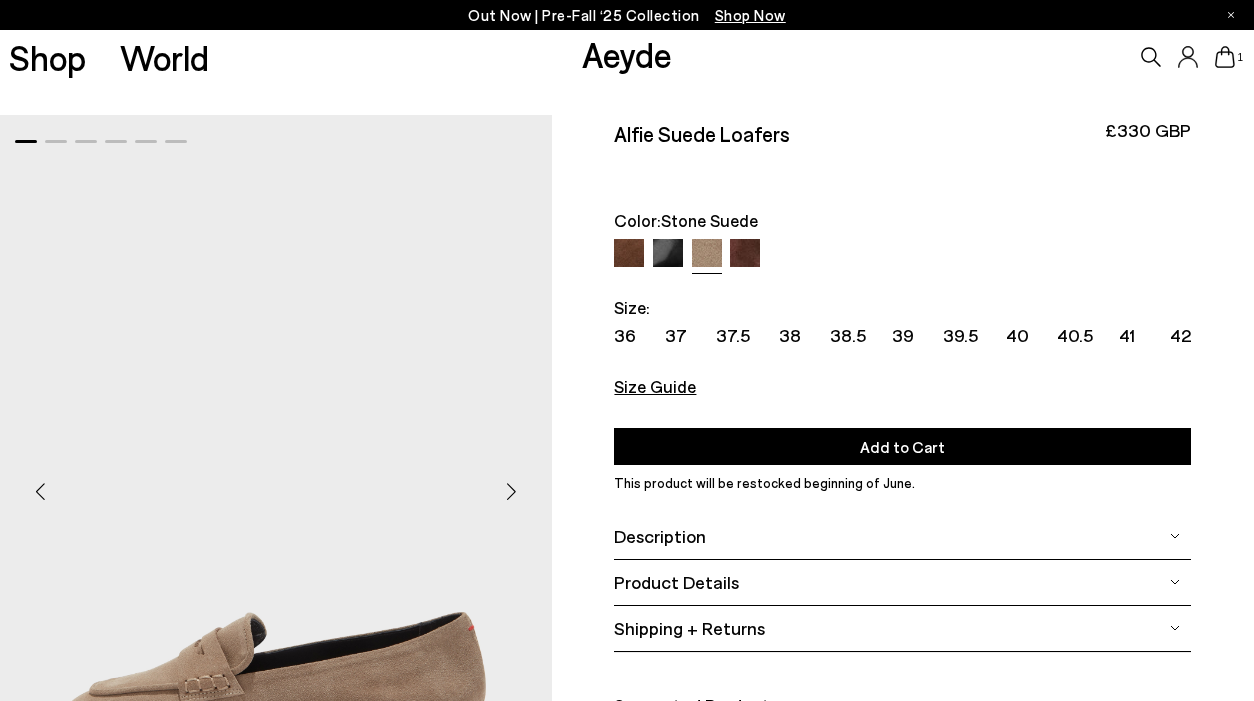 click at bounding box center (668, 254) 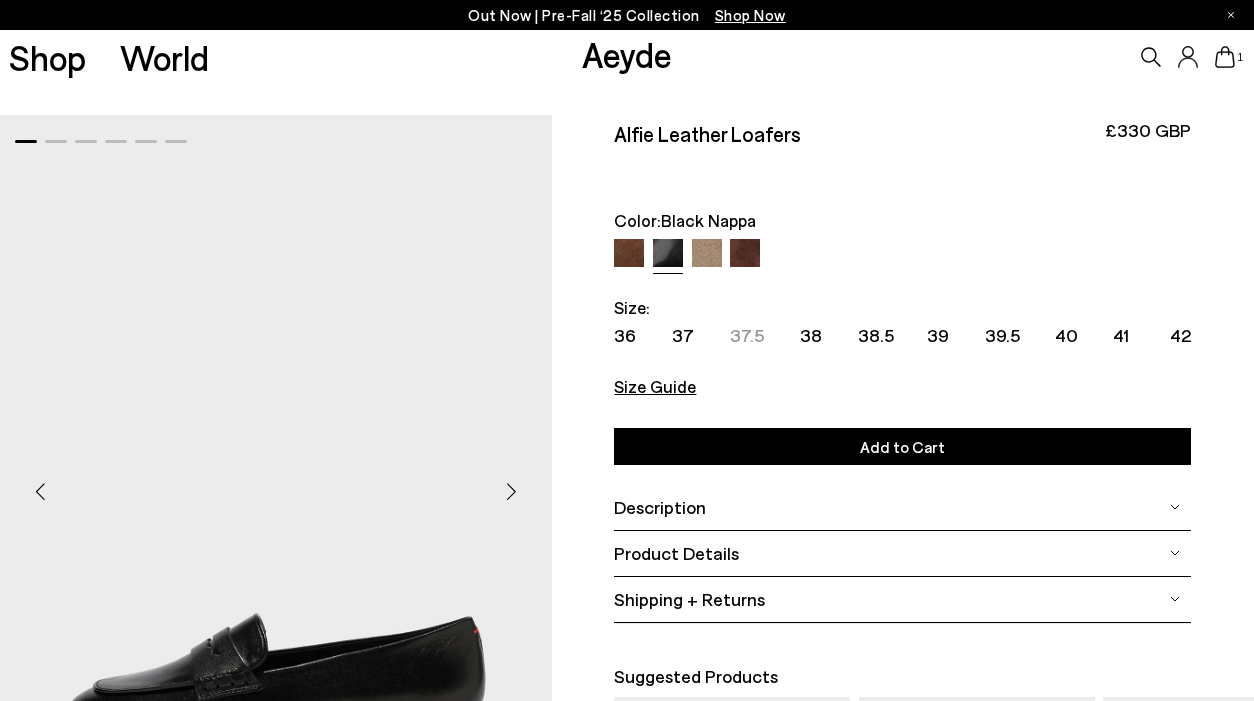 scroll, scrollTop: 0, scrollLeft: 0, axis: both 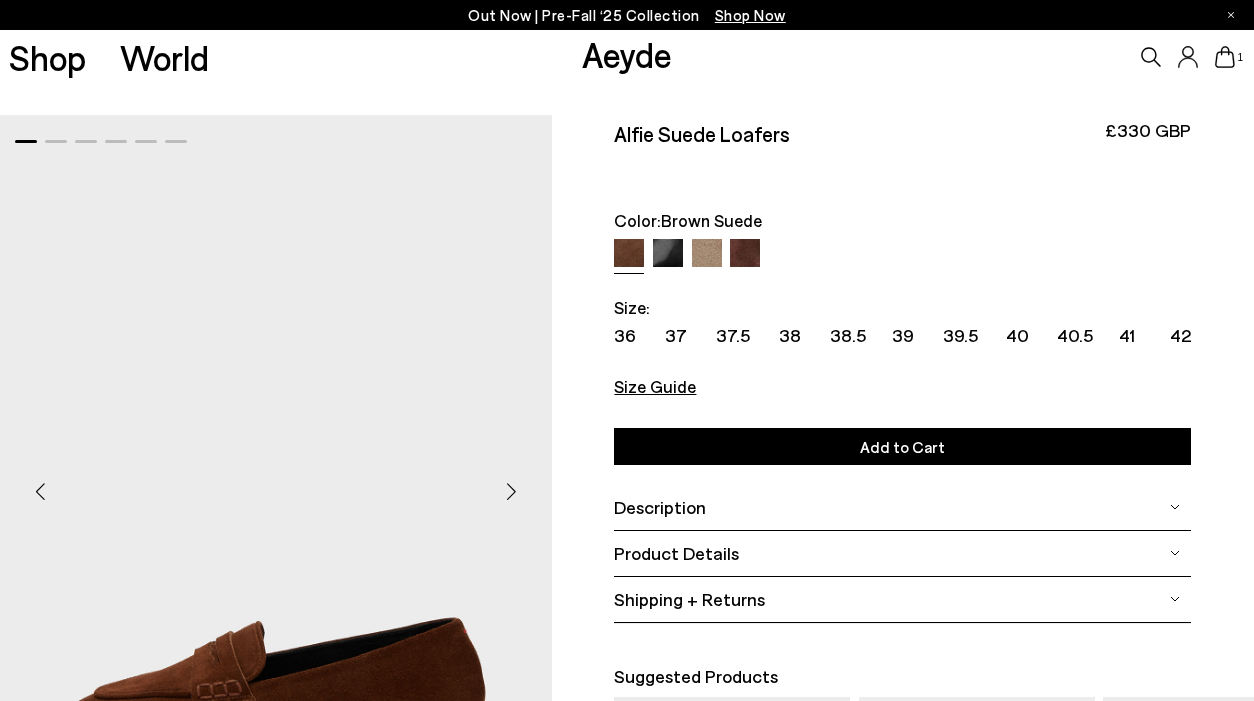 click at bounding box center (745, 254) 